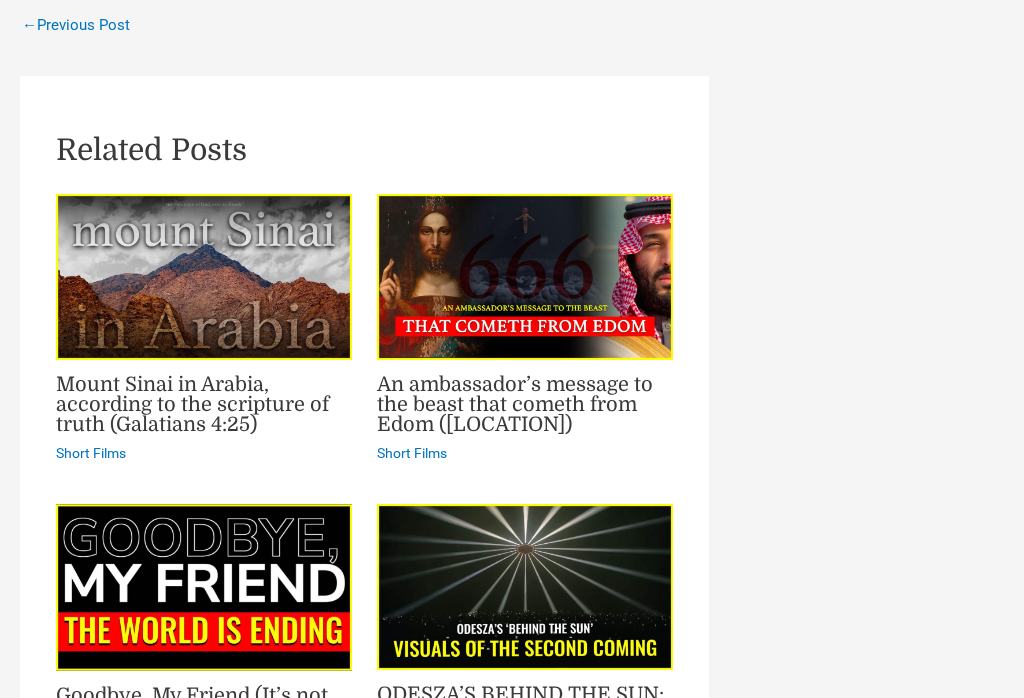 scroll, scrollTop: 2553, scrollLeft: 0, axis: vertical 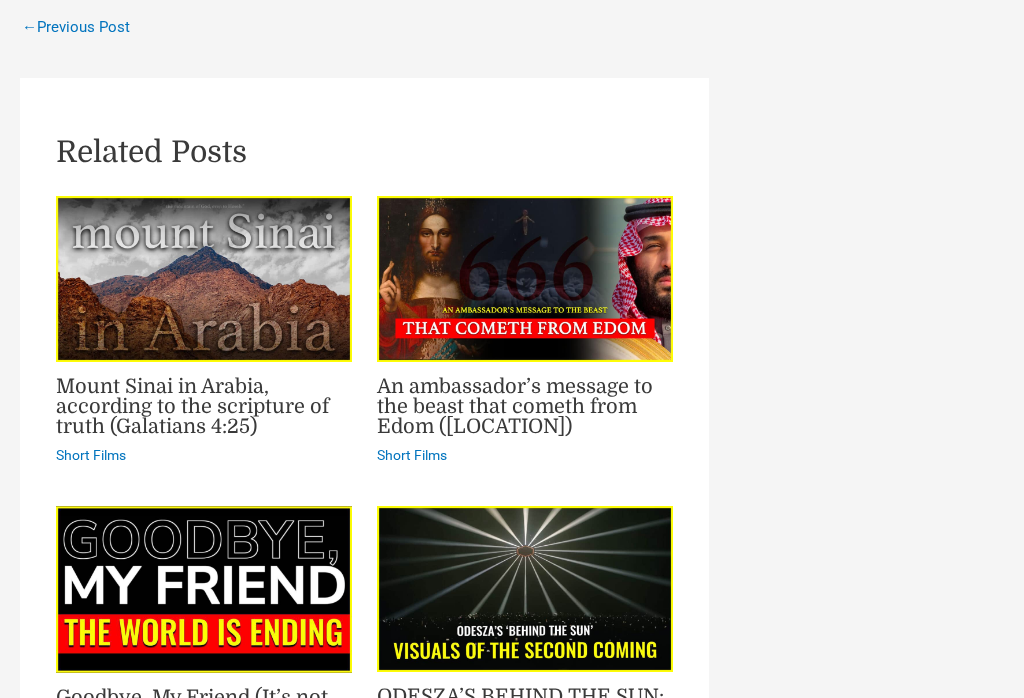 click on "Short Films" at bounding box center (91, 455) 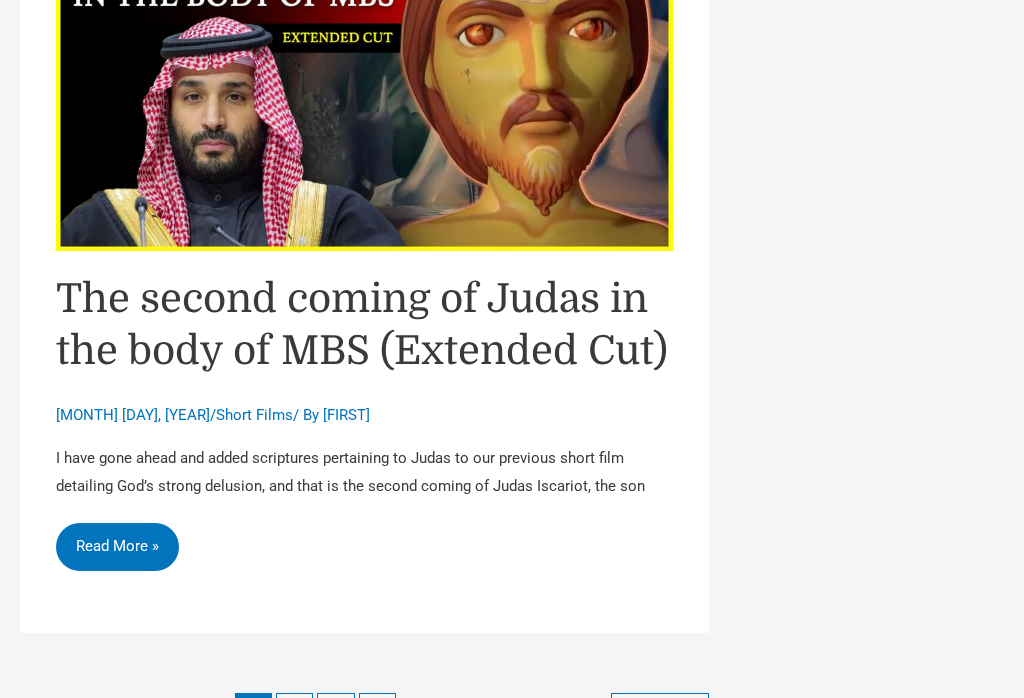 scroll, scrollTop: 7714, scrollLeft: 0, axis: vertical 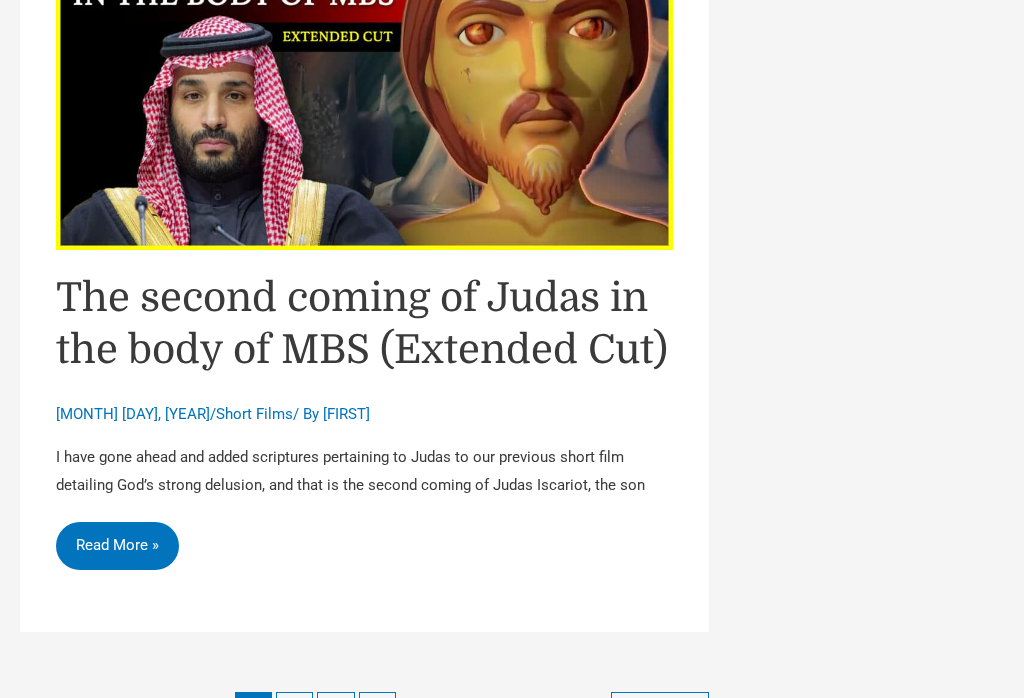 click on "The second coming of Judas in the body of MBS (Extended Cut)
February 16, 2024   /  Short Films  / By
Marco
I have gone ahead and added scriptures pertaining to Judas to our previous short film detailing God’s strong delusion, and that is the second coming of Judas Iscariot, the son
The second coming of Judas in the body of MBS (Extended Cut)  Read More »" at bounding box center (364, 243) 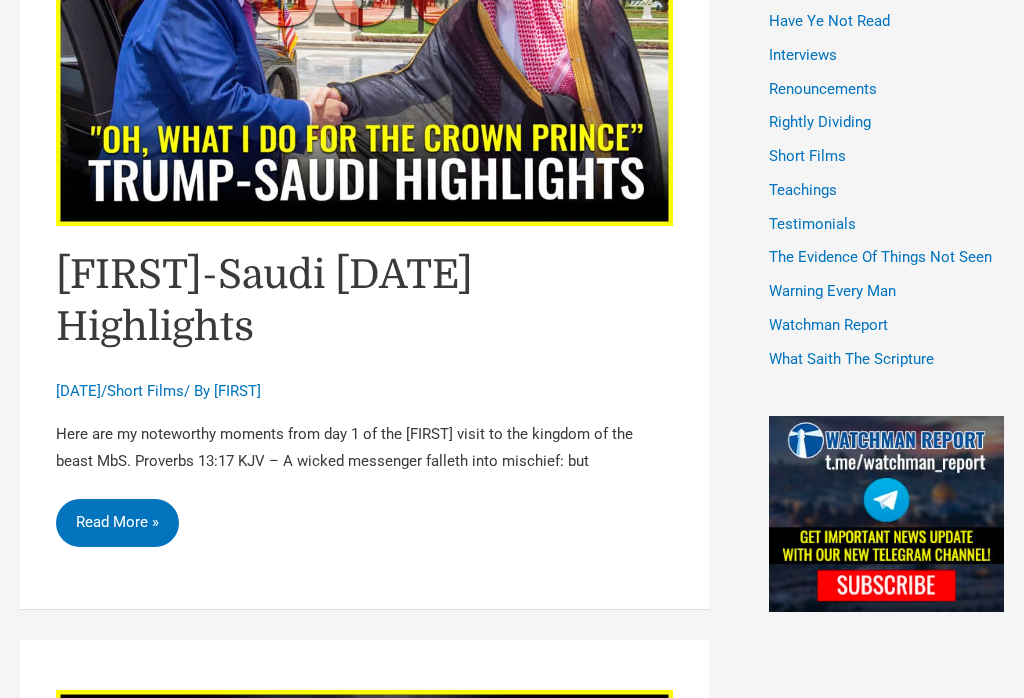 scroll, scrollTop: 1316, scrollLeft: 0, axis: vertical 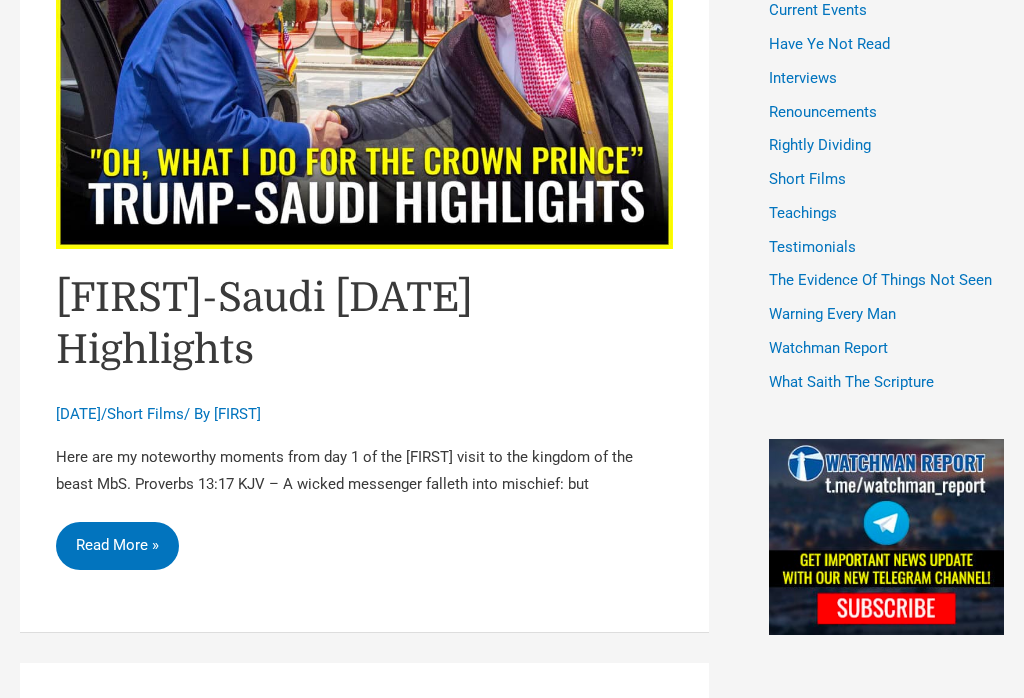 click on "Short Films" at bounding box center [807, 179] 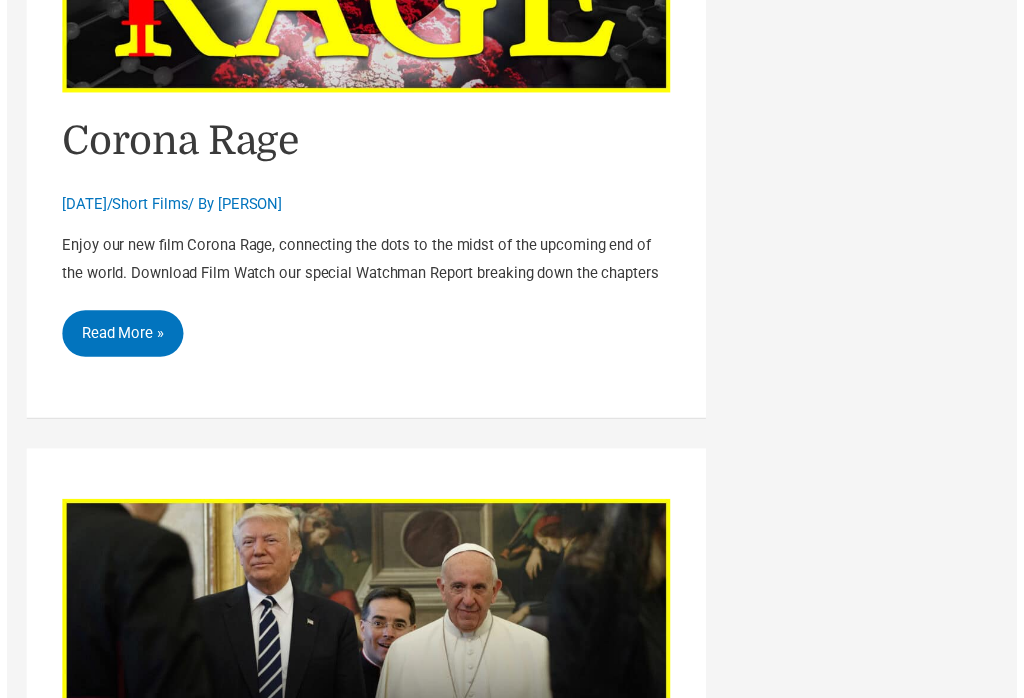 scroll, scrollTop: 2282, scrollLeft: 0, axis: vertical 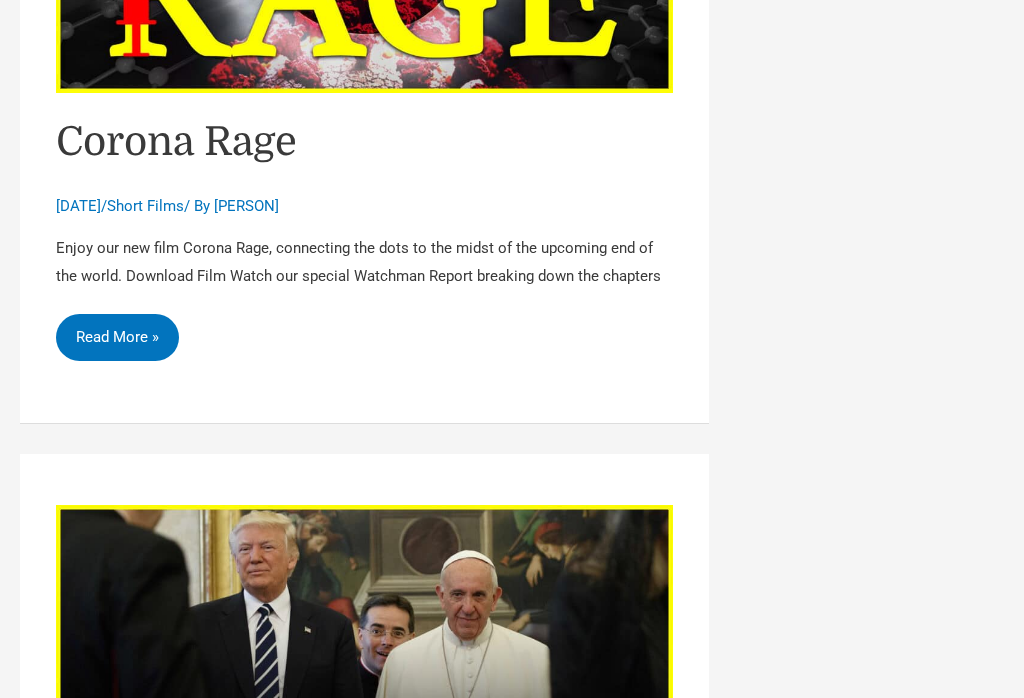 click on "Corona Rage  Read More »" at bounding box center (117, 338) 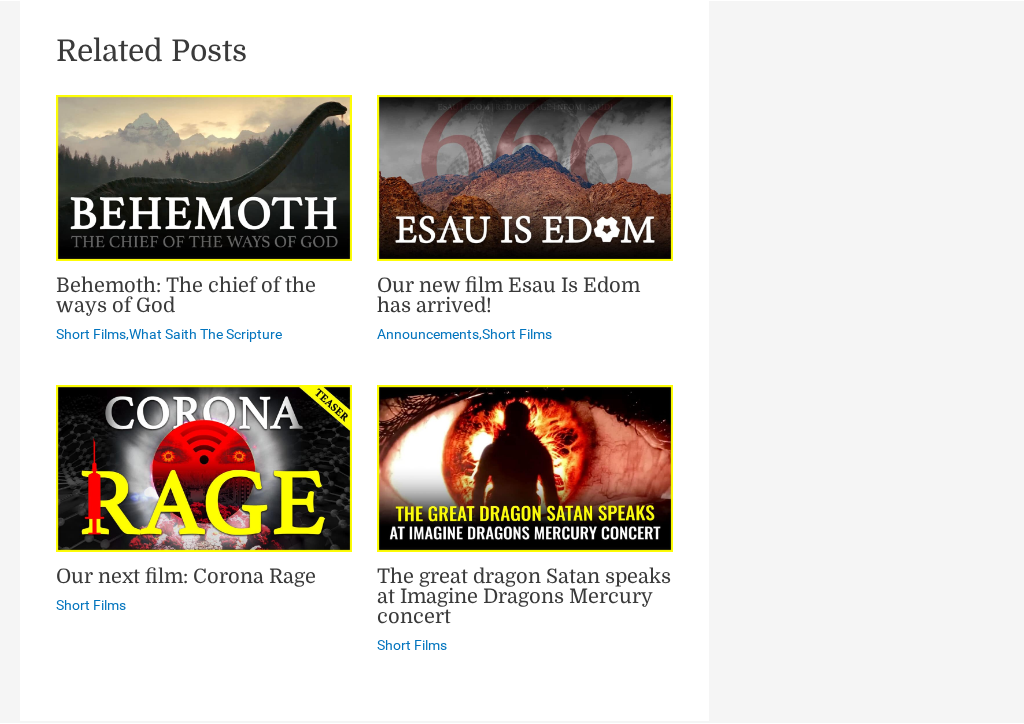 scroll, scrollTop: 2775, scrollLeft: 0, axis: vertical 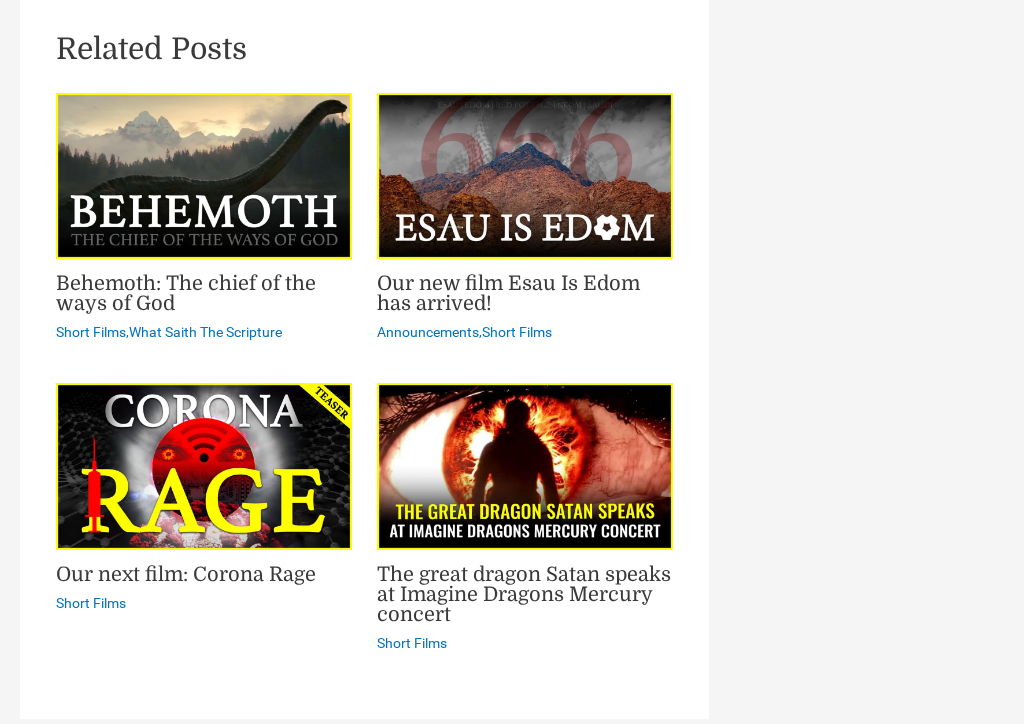 click on "Short Films" at bounding box center [91, 332] 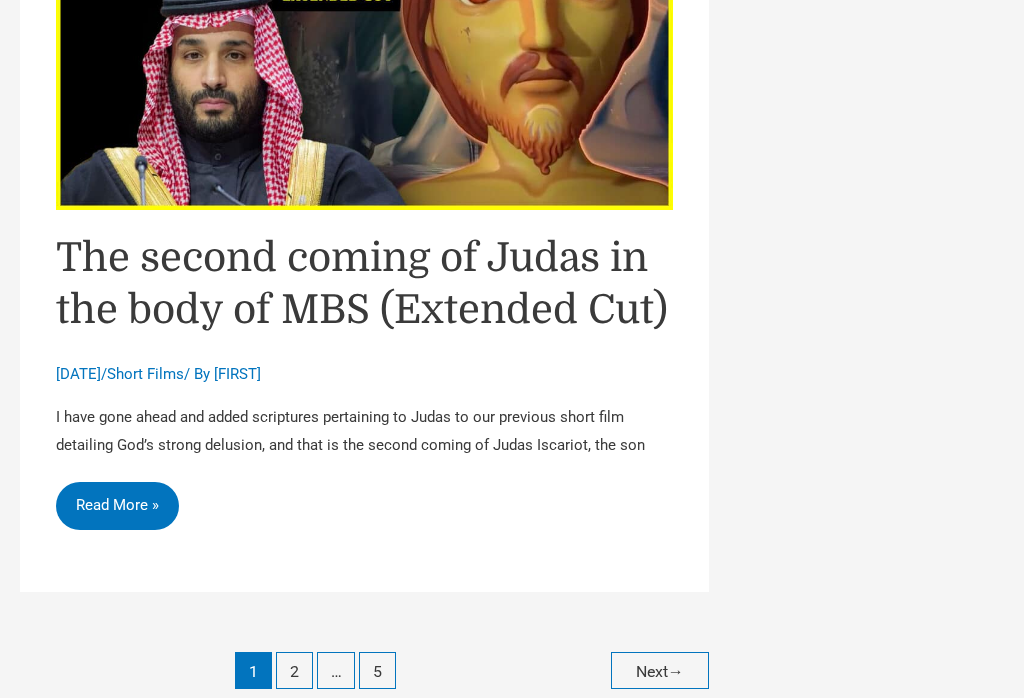 scroll, scrollTop: 7716, scrollLeft: 0, axis: vertical 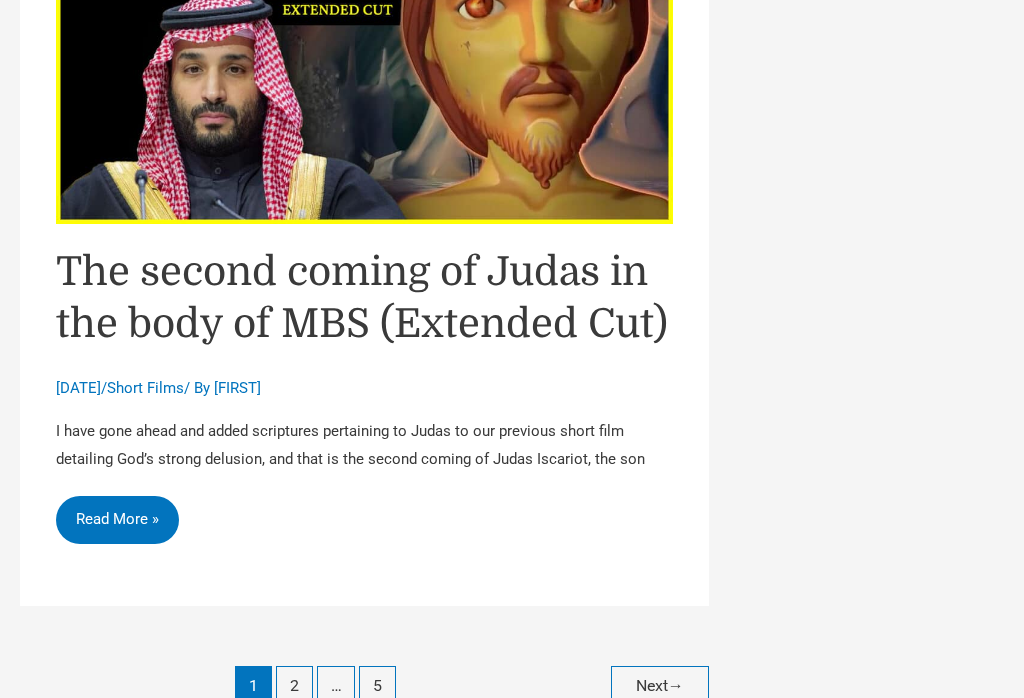 click on "1
2
…
5
Next  →" at bounding box center [364, 669] 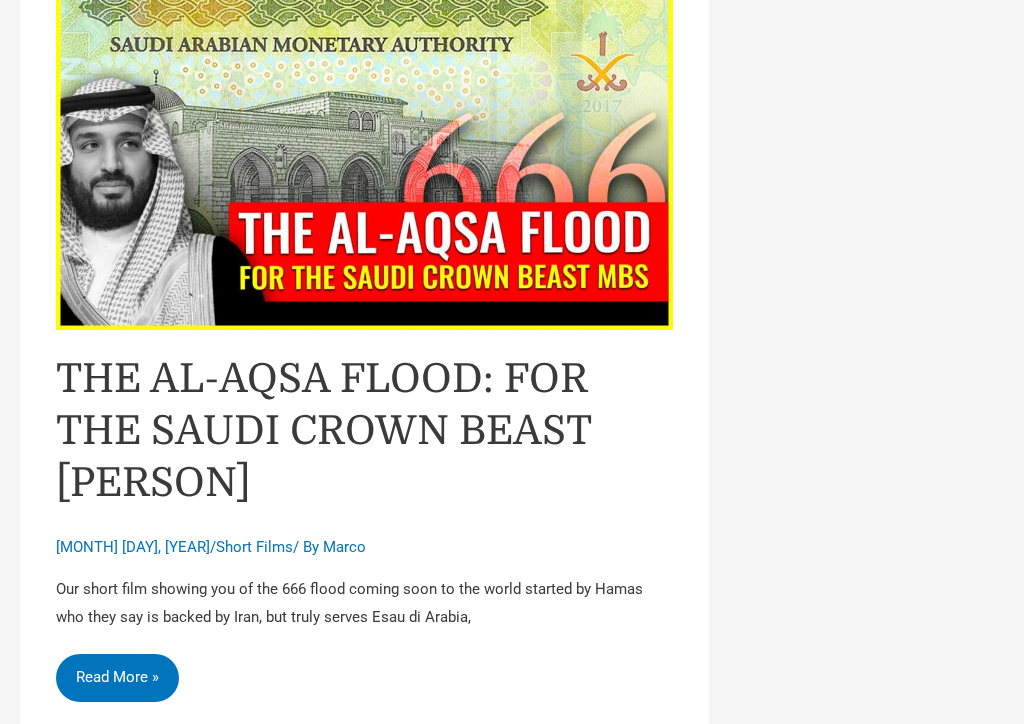 scroll, scrollTop: 6224, scrollLeft: 0, axis: vertical 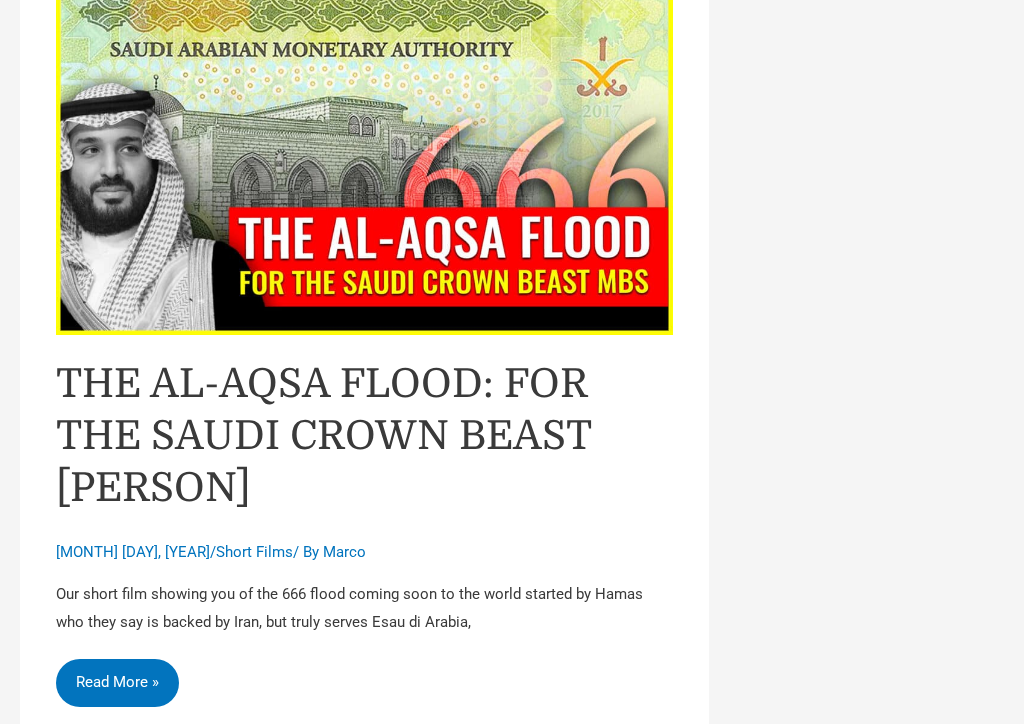 click on "THE AL-AQSA FLOOD: FOR THE SAUDI CROWN BEAST [PERSON]
[MONTH] [DAY], [YEAR]   /  Short Films  / By
[PERSON]
Our short film showing you of the 666 flood coming soon to the world started by Hamas who they say is backed by Iran, but truly serves Esau di Arabia,
THE AL-AQSA FLOOD: FOR THE SAUDI CROWN BEAST [PERSON] Read More »" at bounding box center [364, 354] 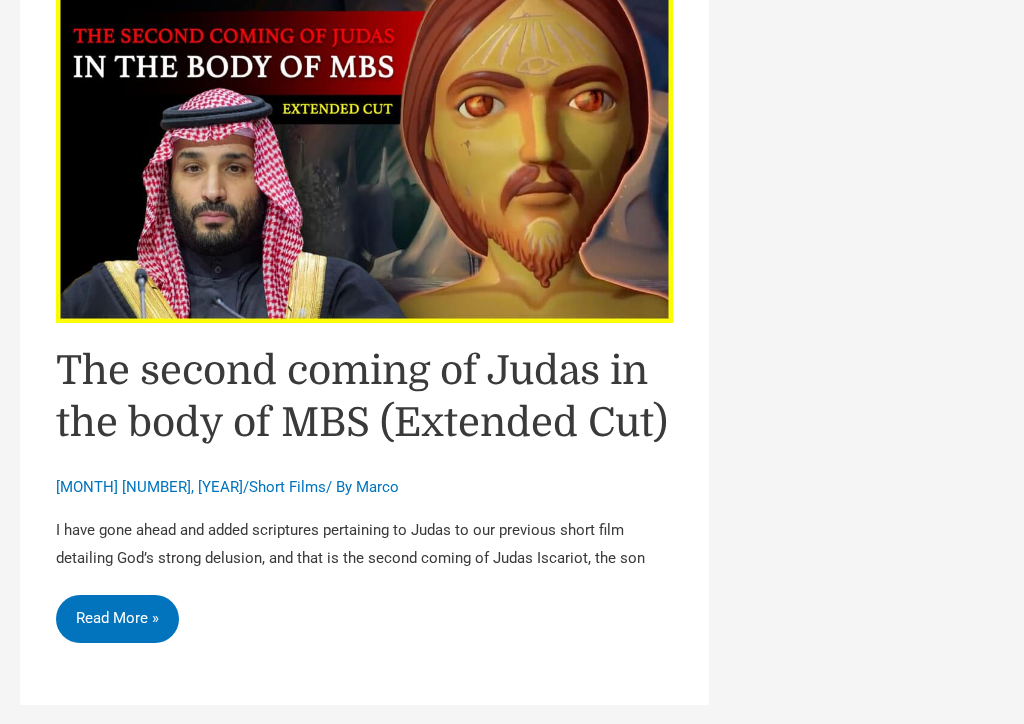 scroll, scrollTop: 7672, scrollLeft: 0, axis: vertical 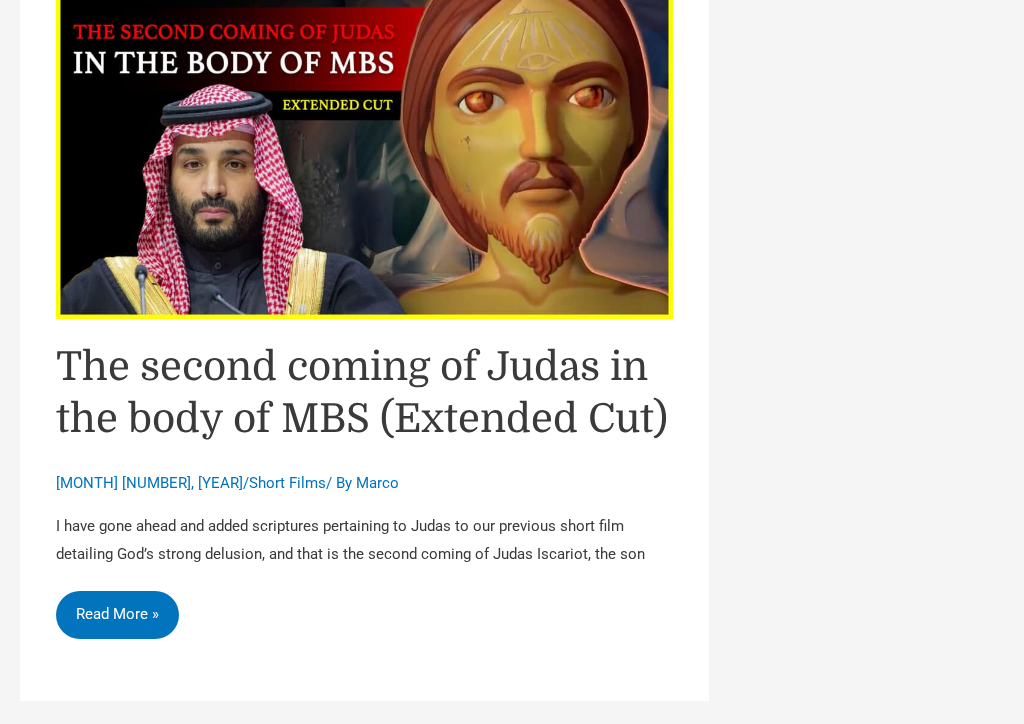 click on "Short Films" at bounding box center [287, 484] 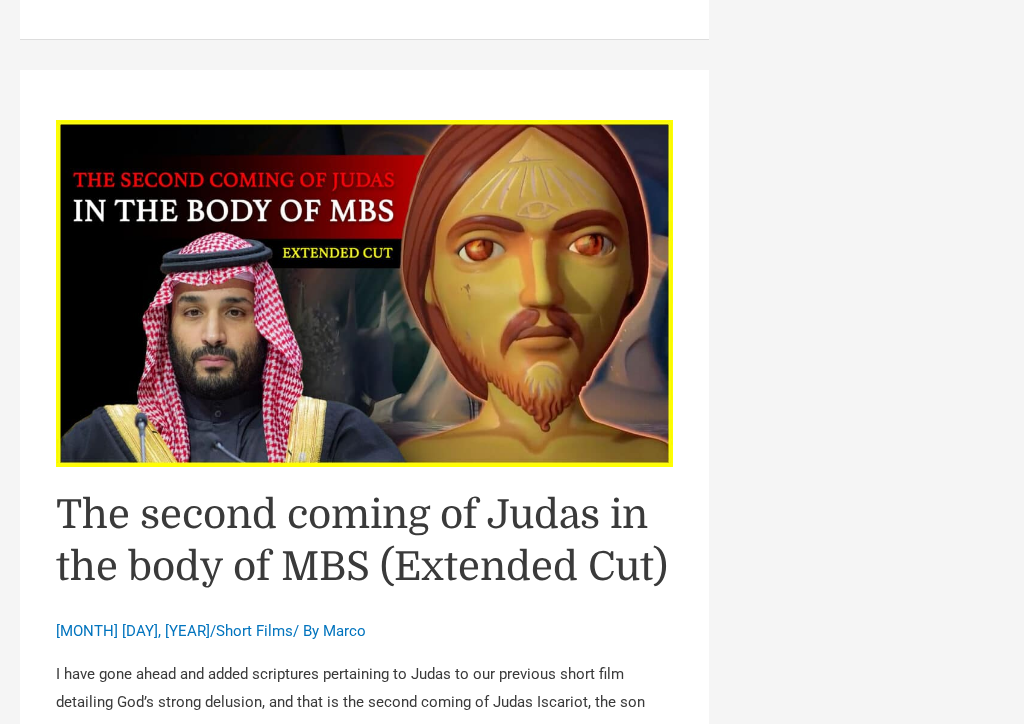 scroll, scrollTop: 7473, scrollLeft: 0, axis: vertical 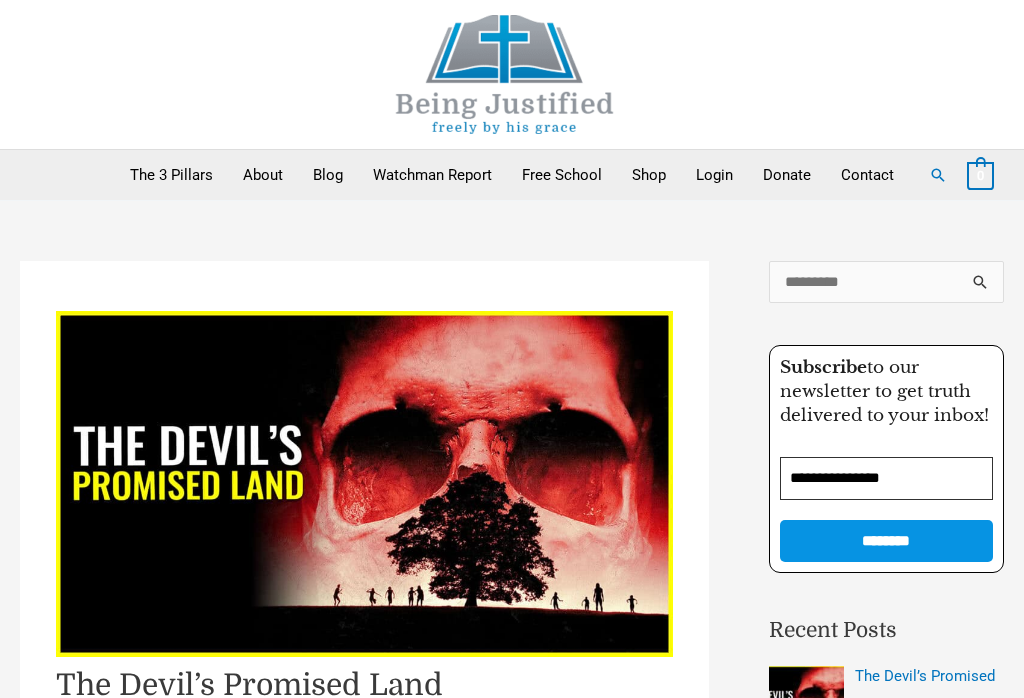 click on "Watchman Report" at bounding box center [432, 175] 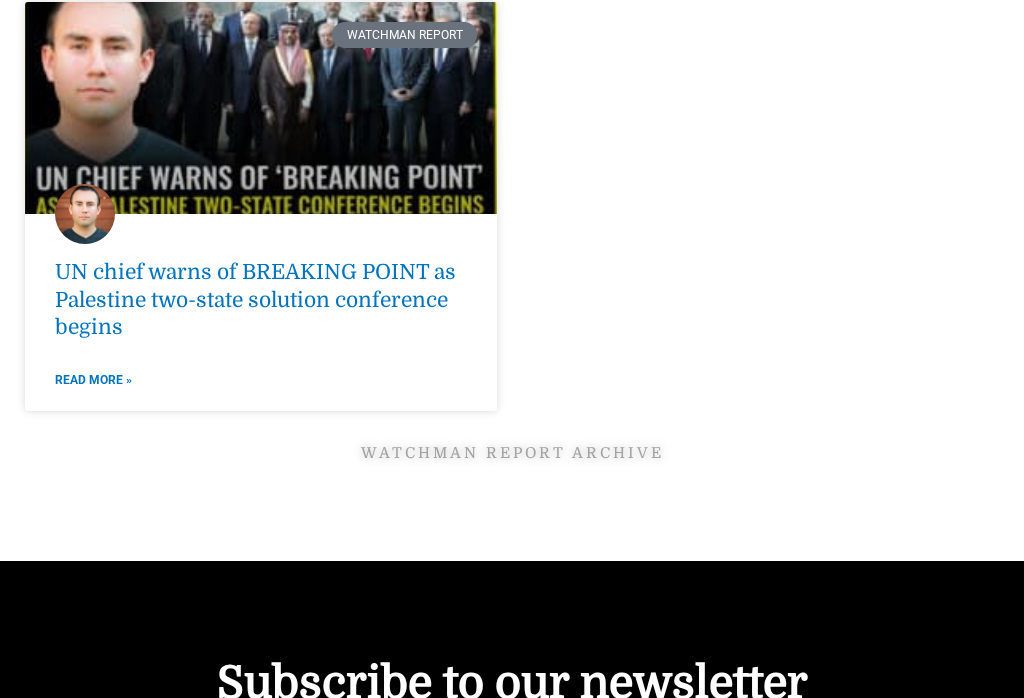 scroll, scrollTop: 3322, scrollLeft: 0, axis: vertical 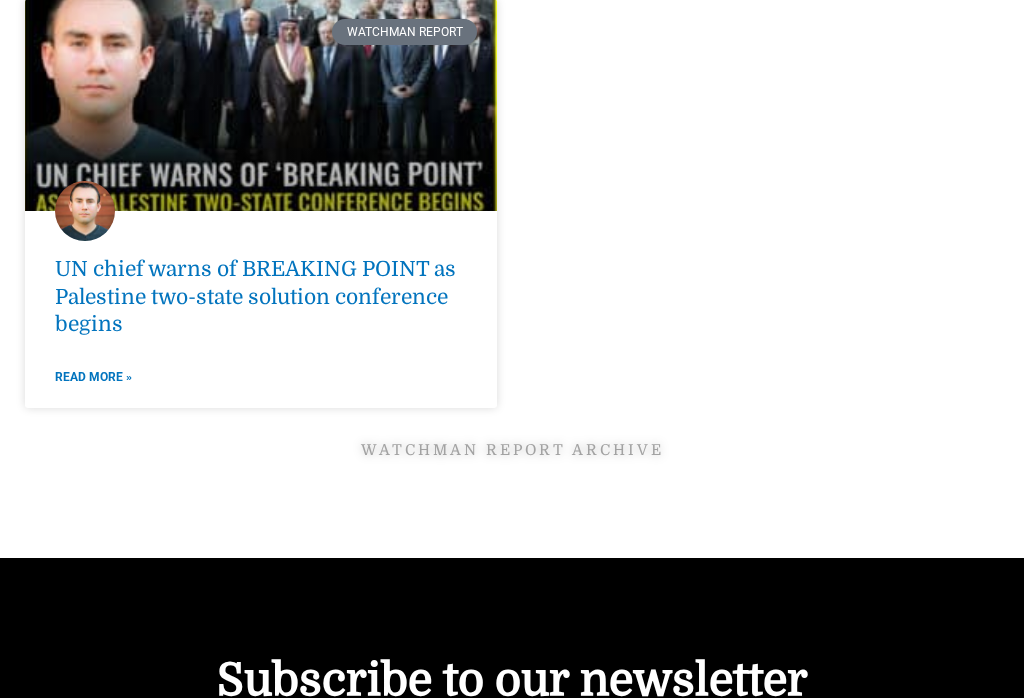 click on "UN chief warns of BREAKING POINT as Palestine two-state solution conference begins" at bounding box center [255, 296] 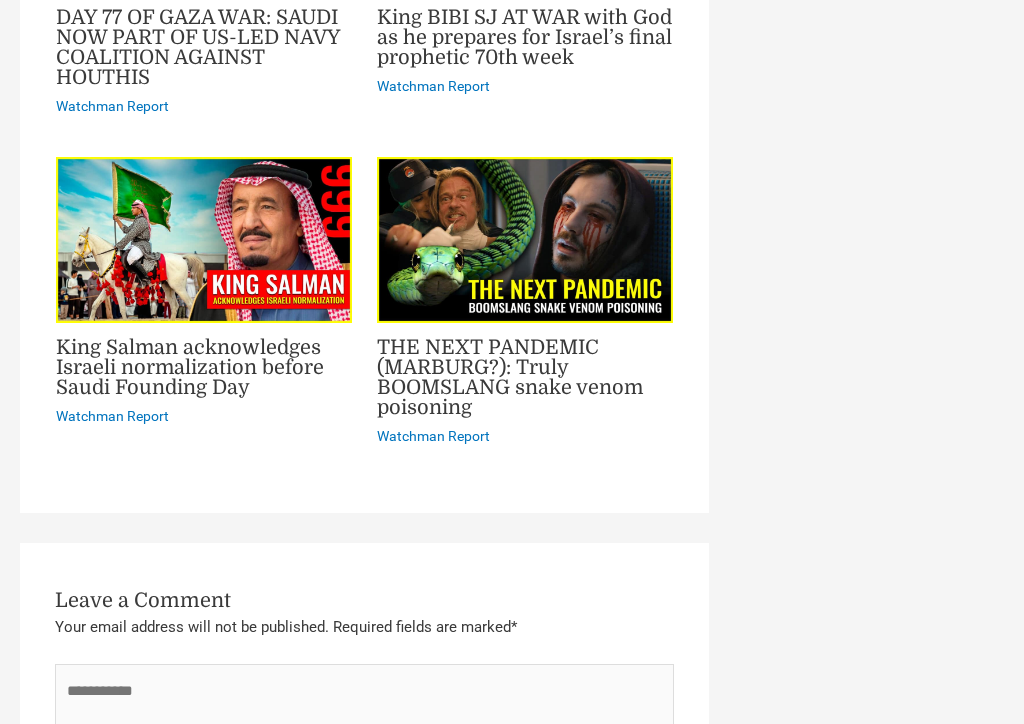 scroll, scrollTop: 5667, scrollLeft: 0, axis: vertical 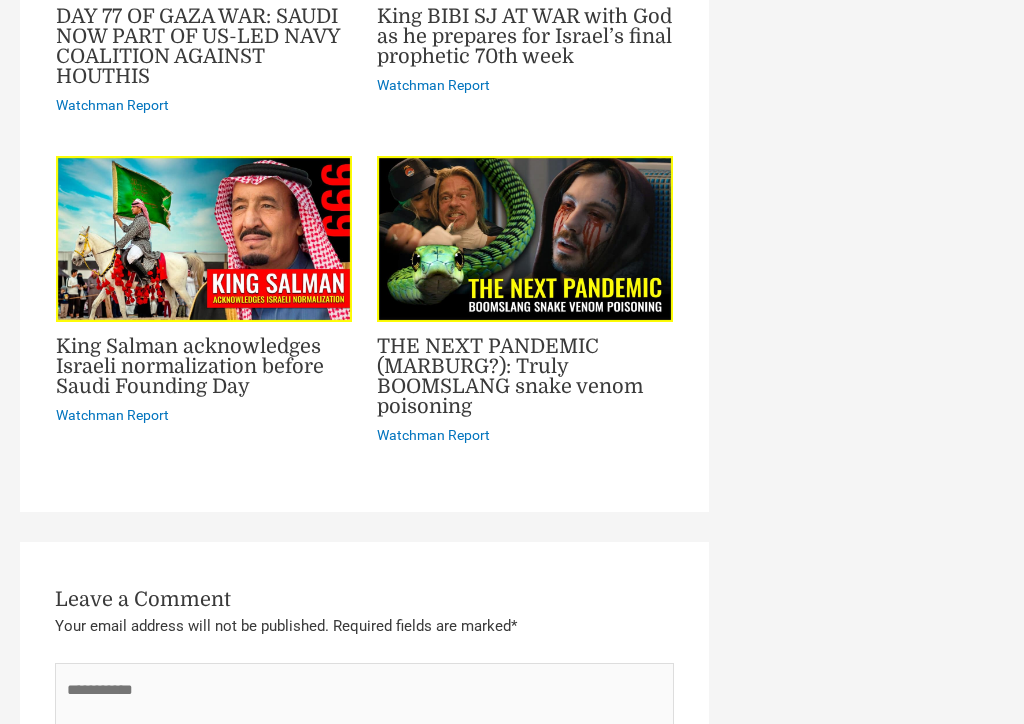 click on "King Salman acknowledges Israeli normalization before Saudi Founding Day" at bounding box center [190, 366] 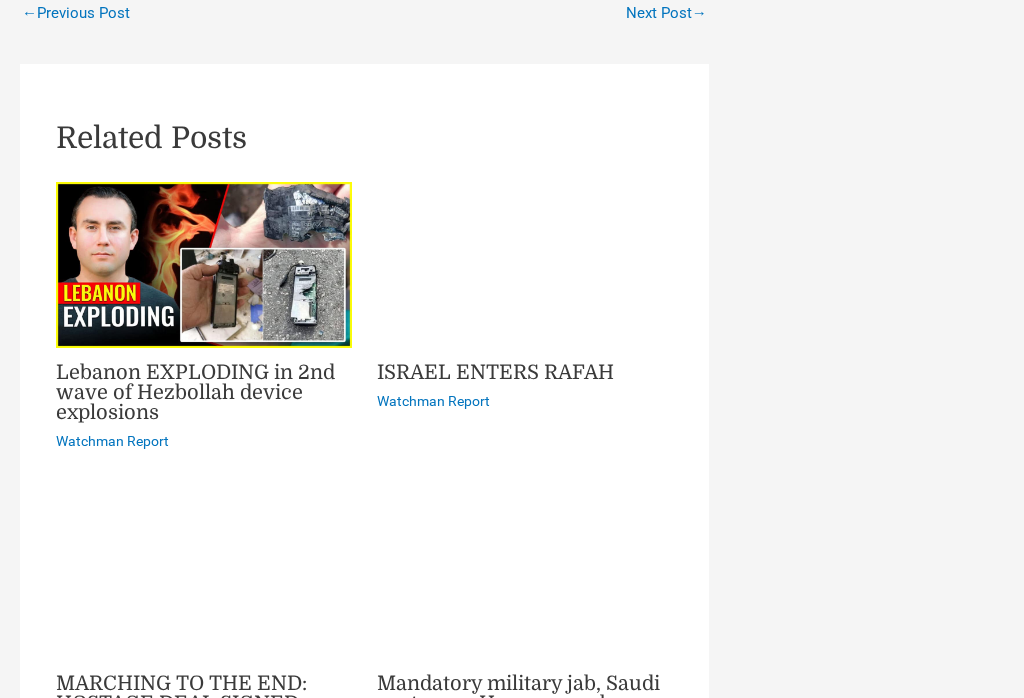 scroll, scrollTop: 3901, scrollLeft: 0, axis: vertical 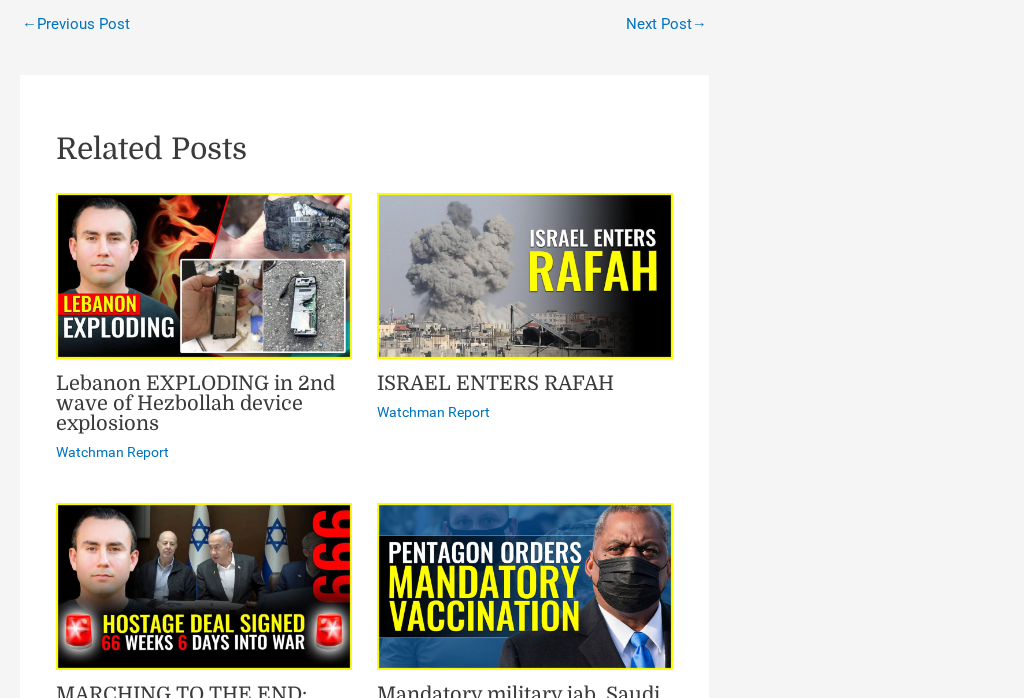 click at bounding box center (525, 277) 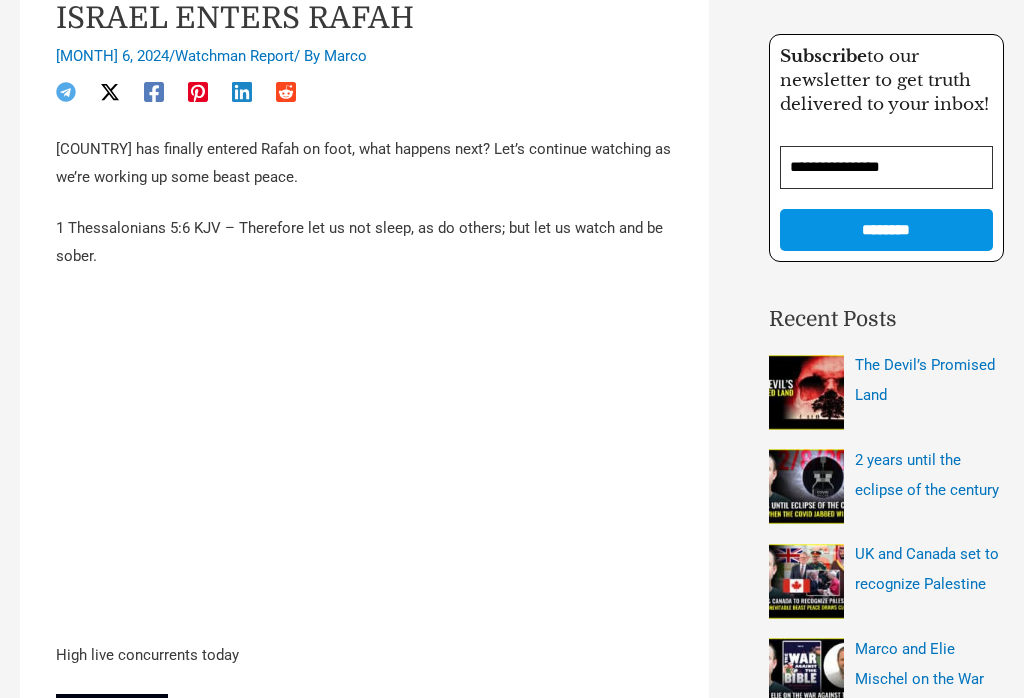 scroll, scrollTop: 312, scrollLeft: 0, axis: vertical 